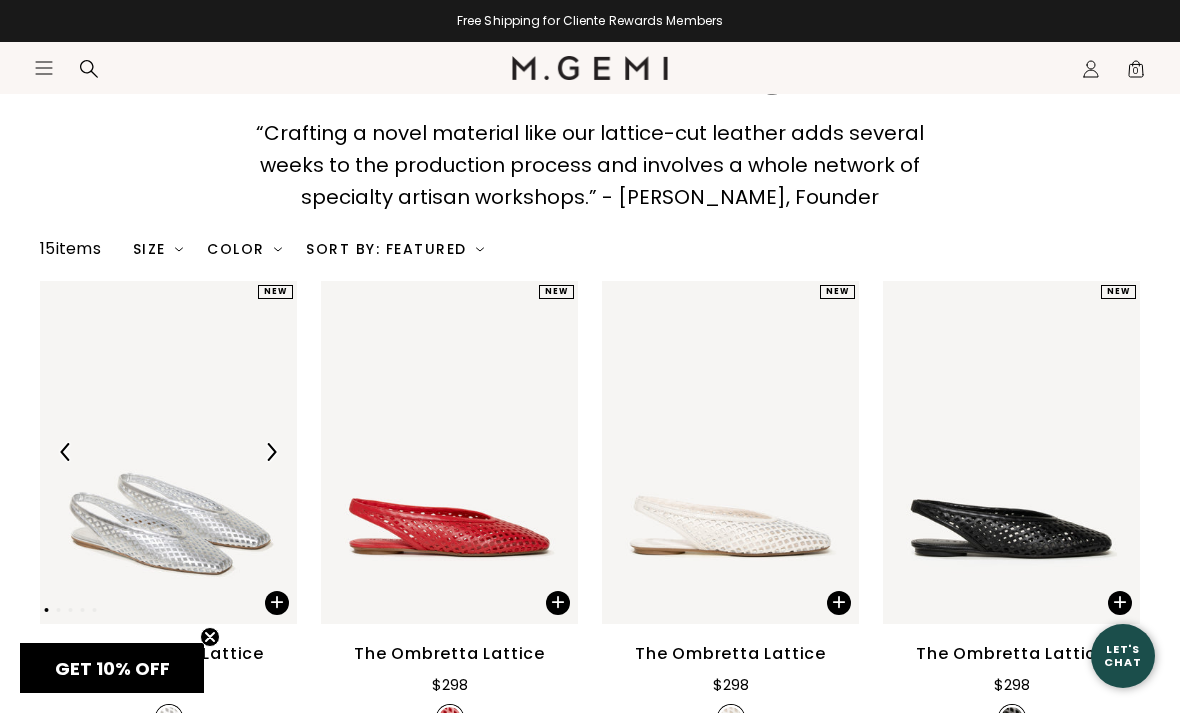 scroll, scrollTop: 300, scrollLeft: 0, axis: vertical 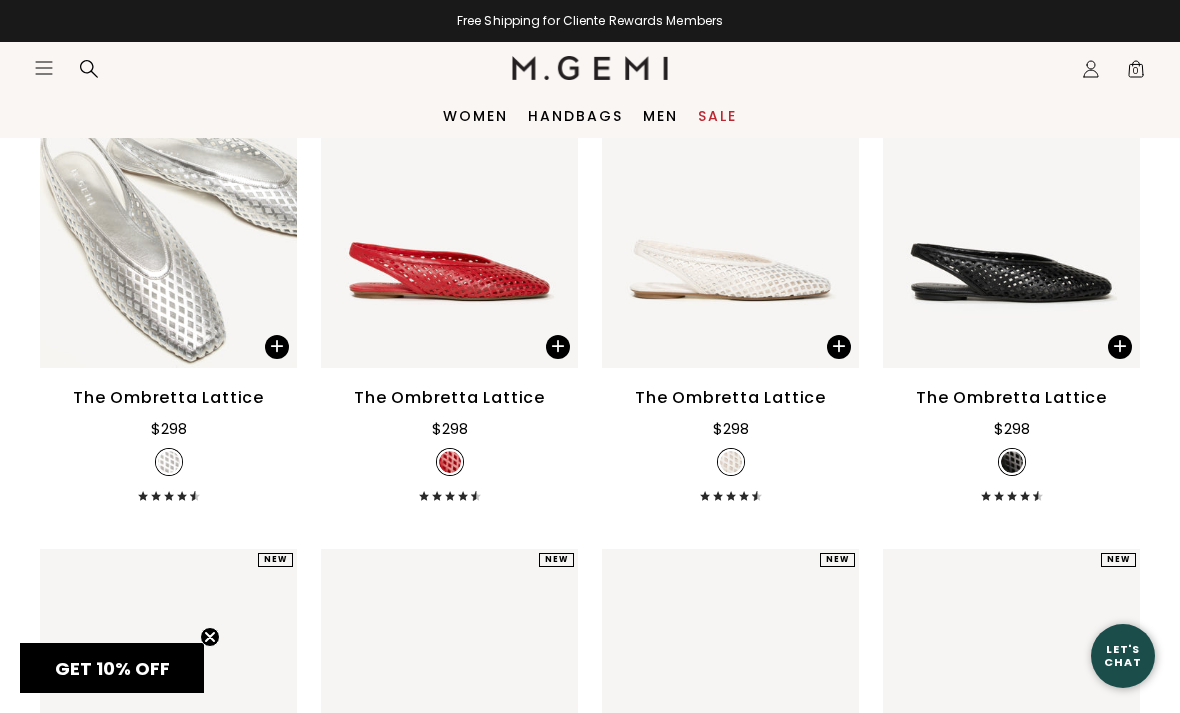 click on "The Ombretta Lattice" at bounding box center (1011, 398) 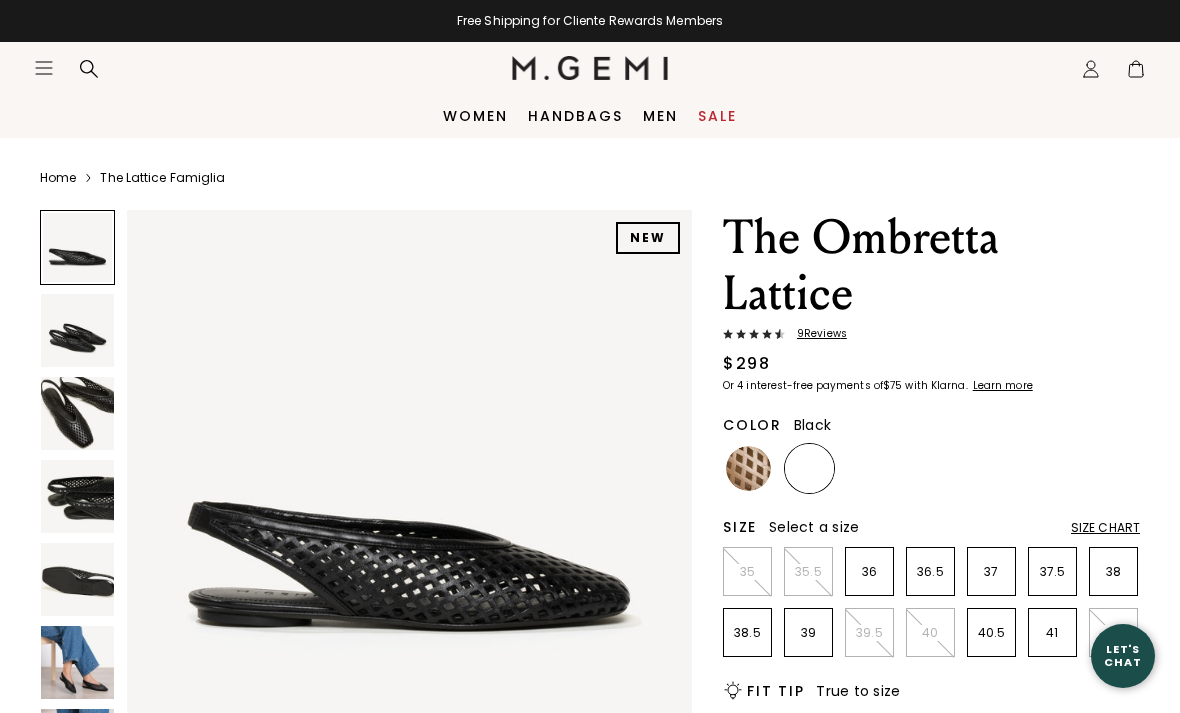 scroll, scrollTop: 0, scrollLeft: 0, axis: both 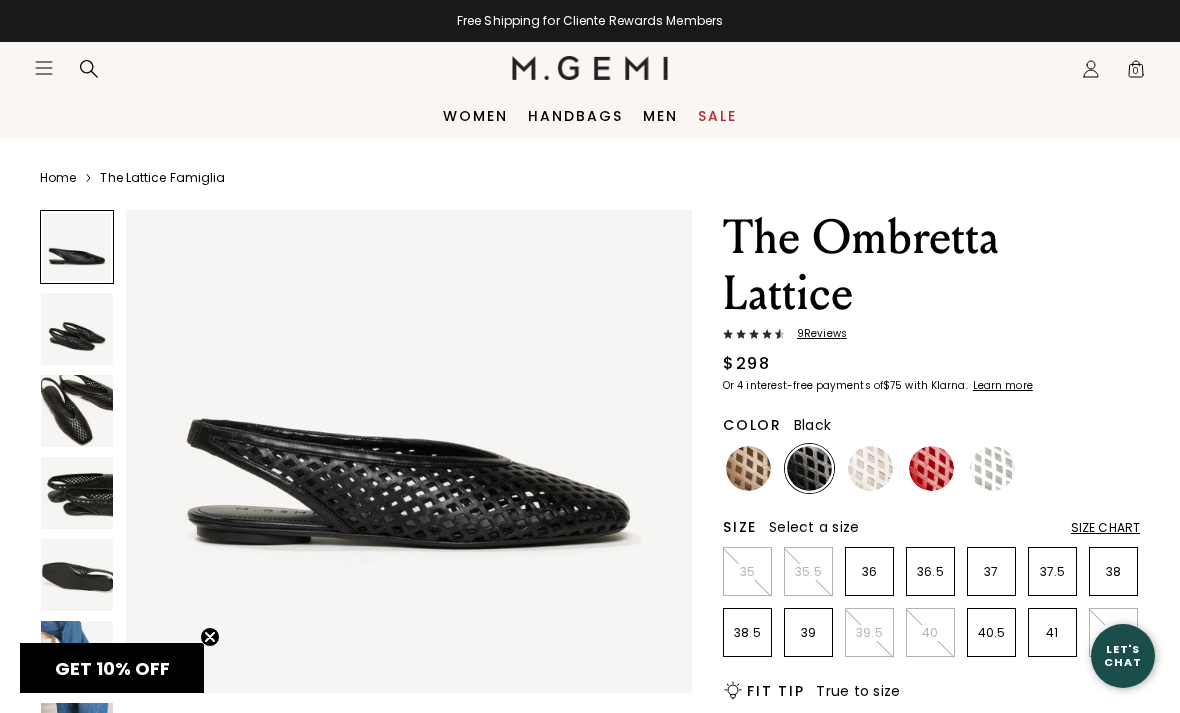 click at bounding box center (409, 410) 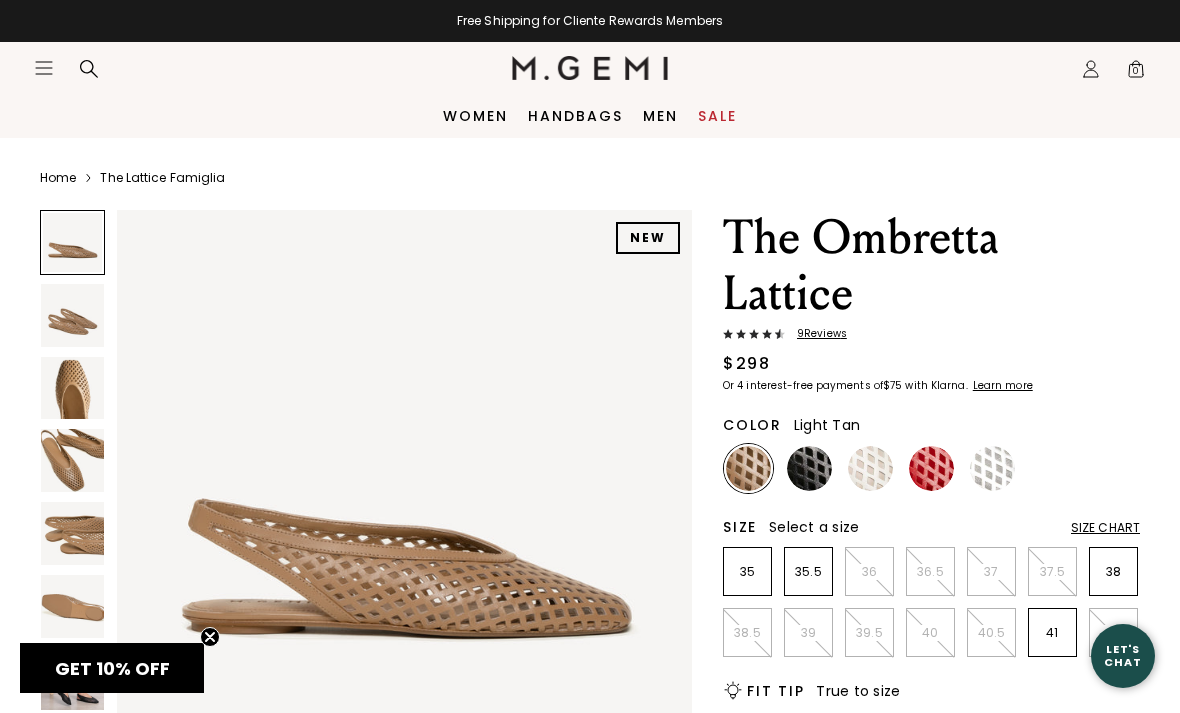 scroll, scrollTop: 0, scrollLeft: 0, axis: both 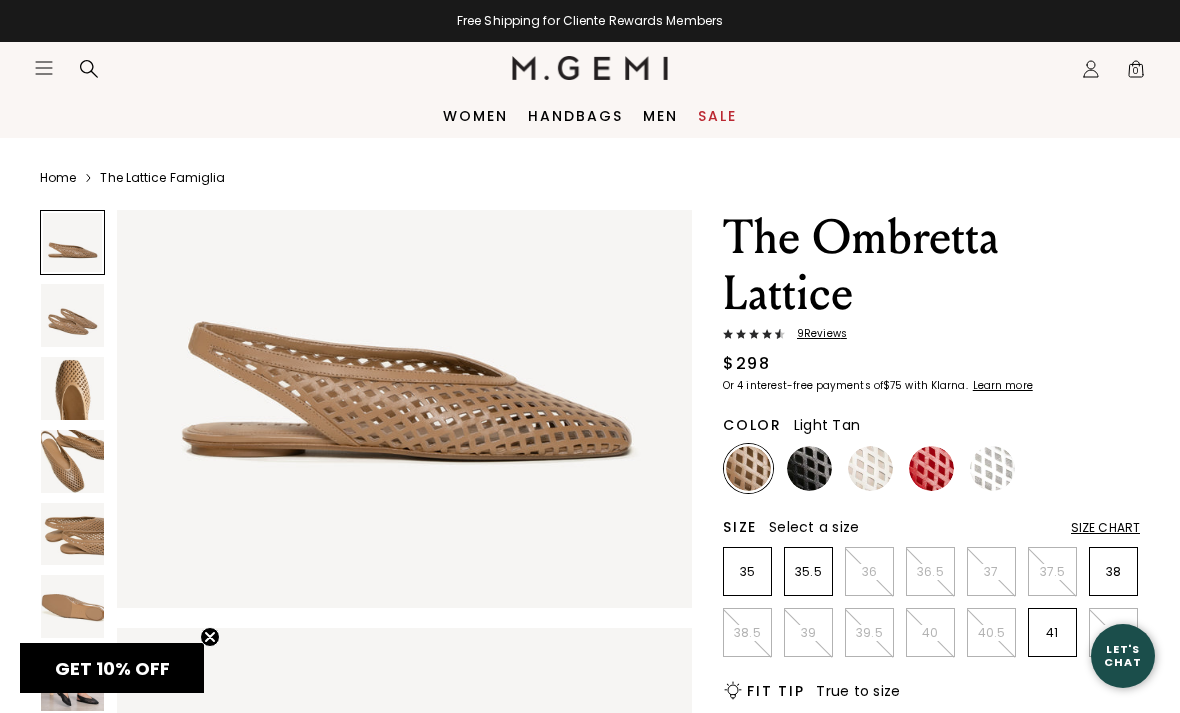 click at bounding box center (809, 468) 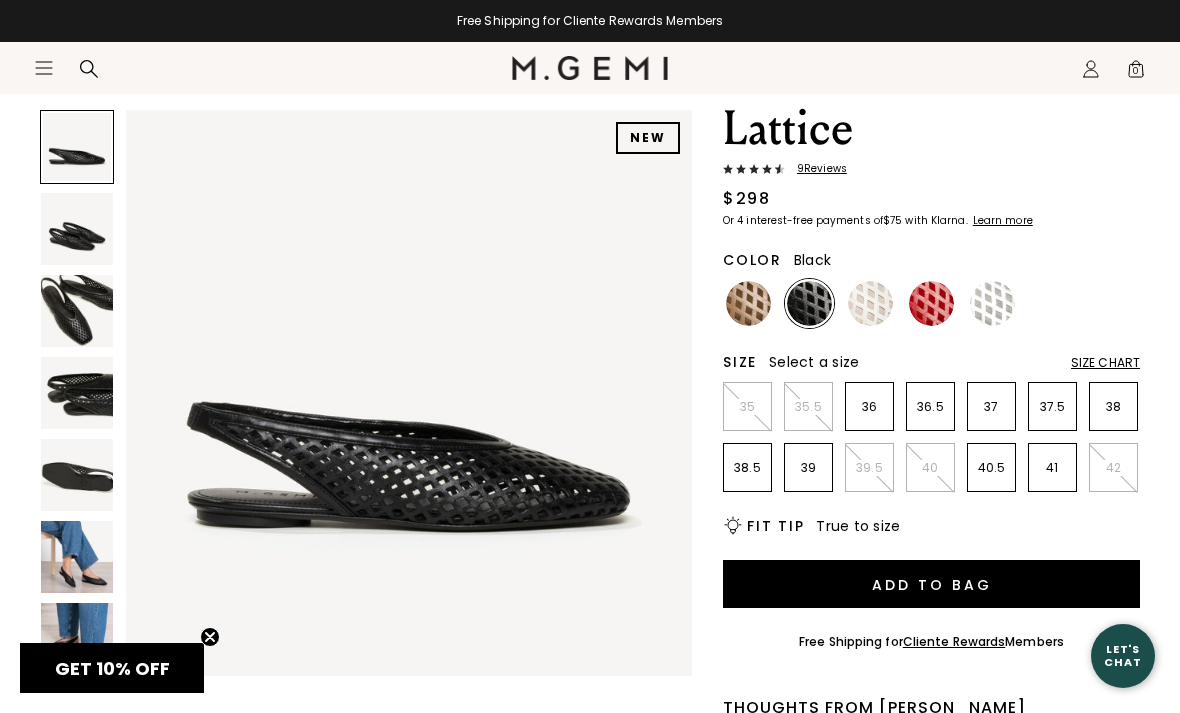 scroll, scrollTop: 176, scrollLeft: 0, axis: vertical 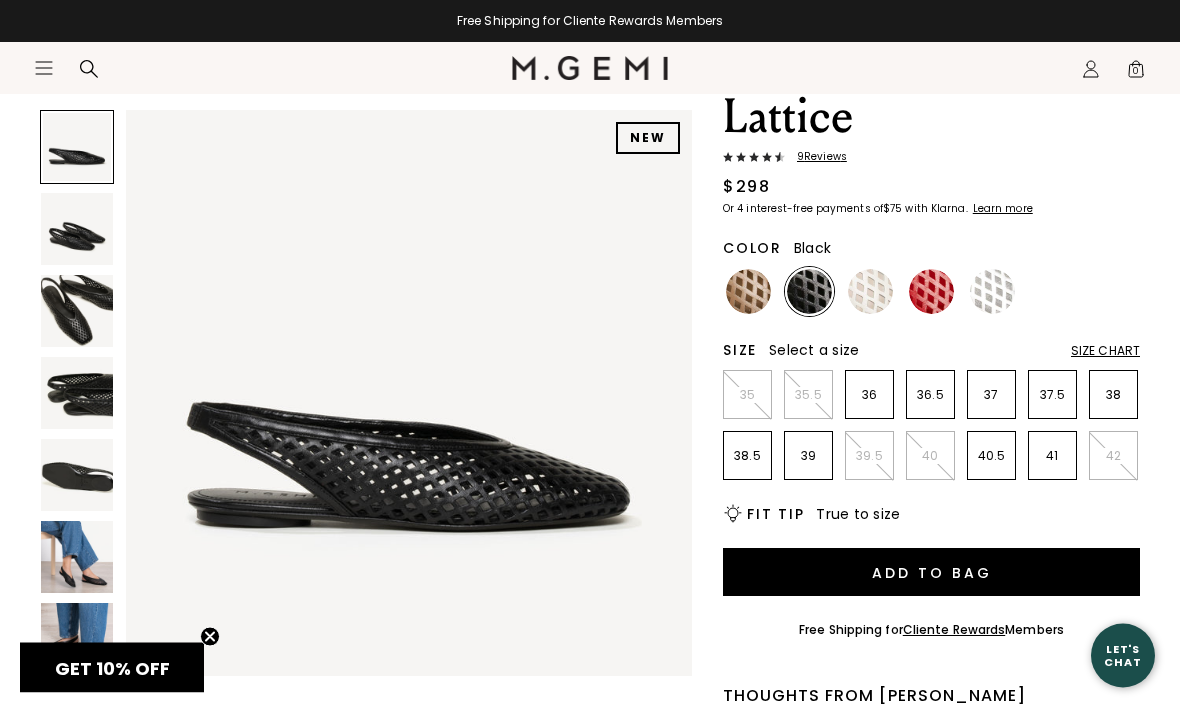 click at bounding box center (77, 639) 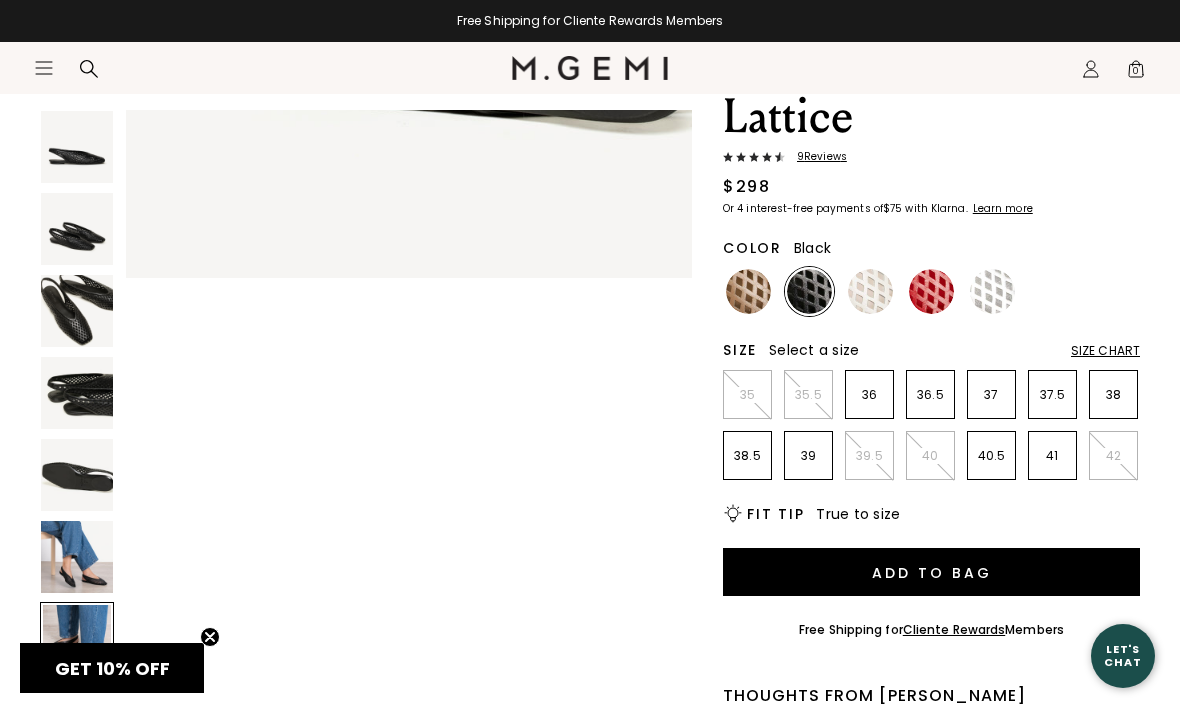 scroll, scrollTop: 3516, scrollLeft: 0, axis: vertical 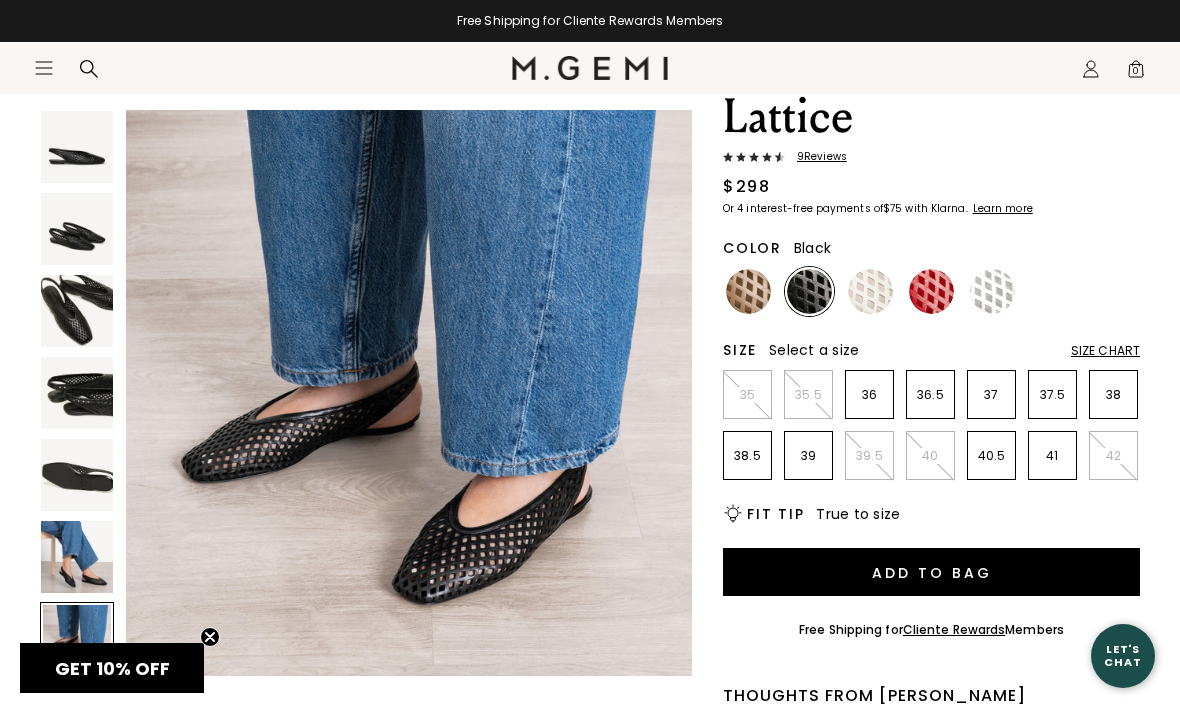 click on "9  Review s" at bounding box center (816, 157) 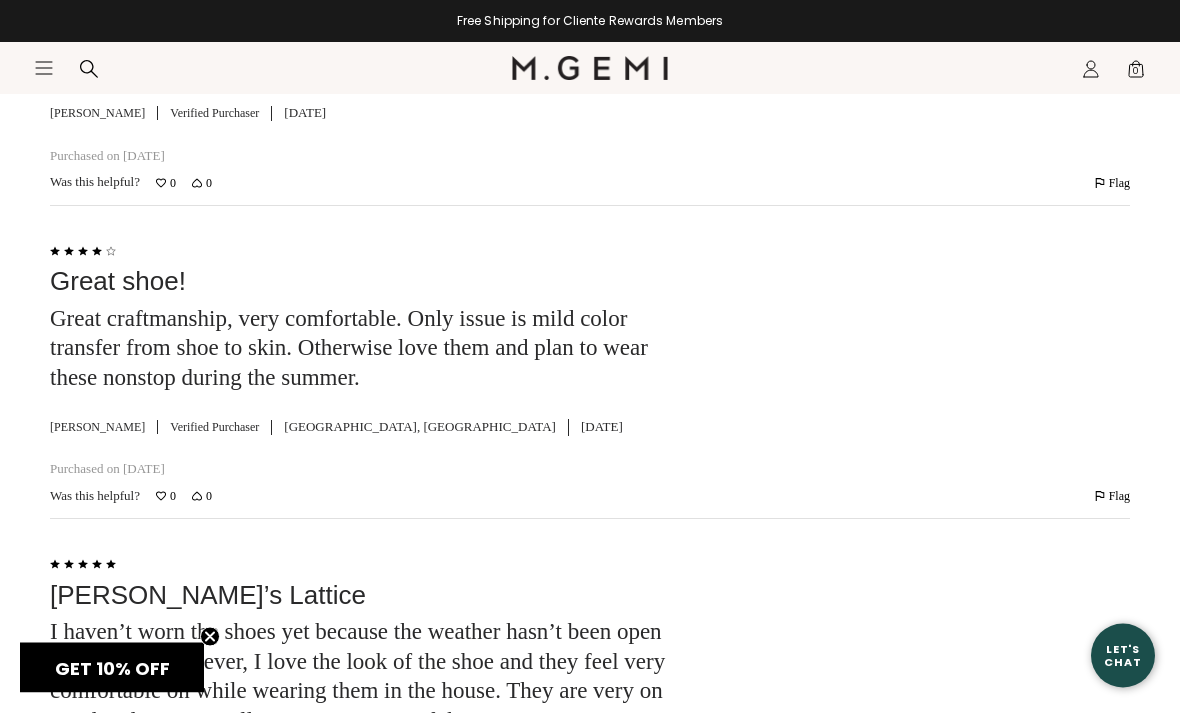 scroll, scrollTop: 5014, scrollLeft: 0, axis: vertical 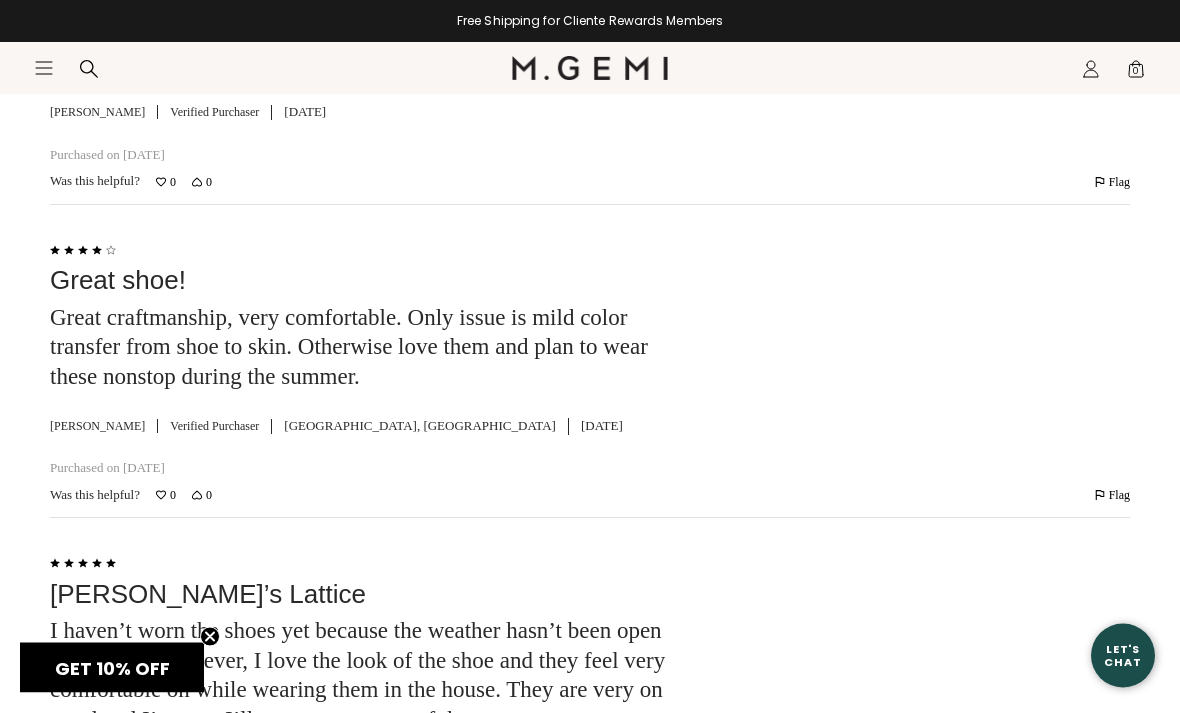 click on "Reviews   4.9  |  (9)
9 Reviews Sort Most Recent check Most Recent Most Helpful Oldest Highest Rated Lowest Rated Search reviews… Filter Star Ratings  (8)  (1)  (0)  (0)  (0) Write a Review Clear All Rated 5 out of 5 Perfection I have the tan Ombretra and loved them so much I bought the white too. They are my most favorite summer shoes.  They are true to size. I was concerned they would not fit my slightly wide feet. They are incredibly comfortable and mold to your foot. I was worried the back strap would not hold but they perfectly grip my heels. I hope these will be a M.gemi mainstay.   [PERSON_NAME] Verified Purchaser Location [GEOGRAPHIC_DATA], [GEOGRAPHIC_DATA], [GEOGRAPHIC_DATA] [DATE] Purchased on [DATE] Was this helpful? 1 0 Flag Review by [PERSON_NAME] has been flagged Flag Rated 5 out of 5 High quality, high vibes One of the nicest, most elegant pairs of flats I own. M.Gemi is my new go-to for shoes. The quality and craftsmanship is unmatched. You can feel the dedication to the craft when you step into each pair.   0 0   0" at bounding box center (590, 116) 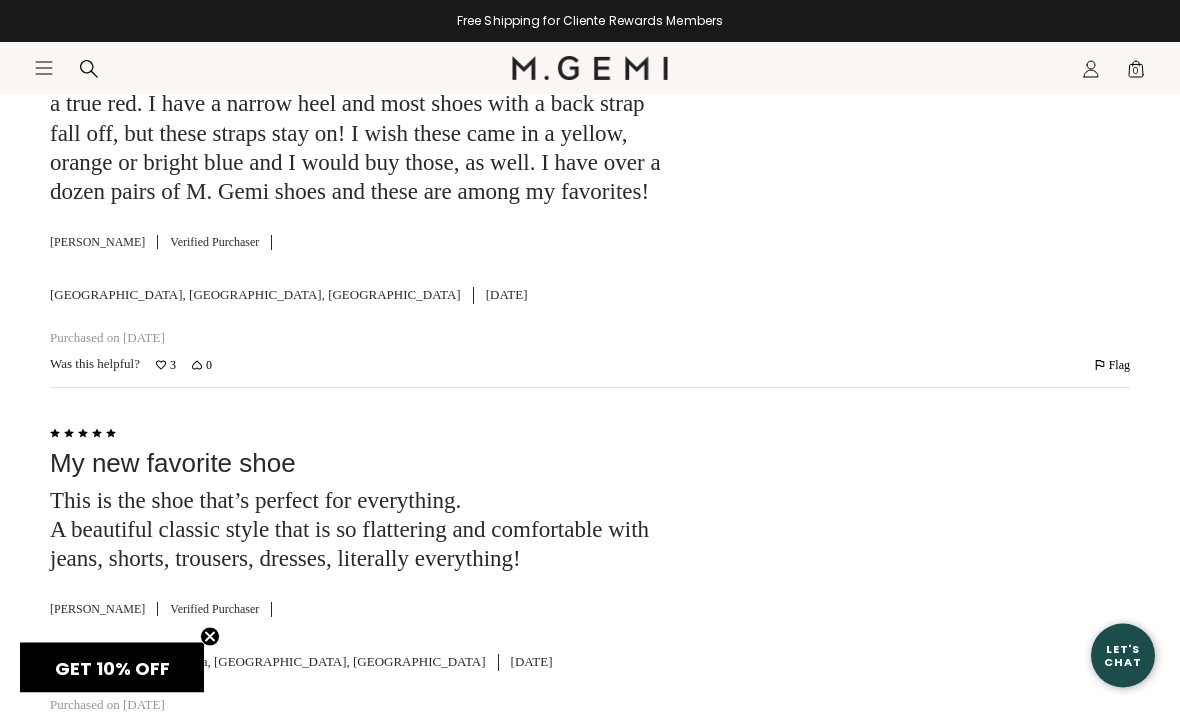 scroll, scrollTop: 5980, scrollLeft: 0, axis: vertical 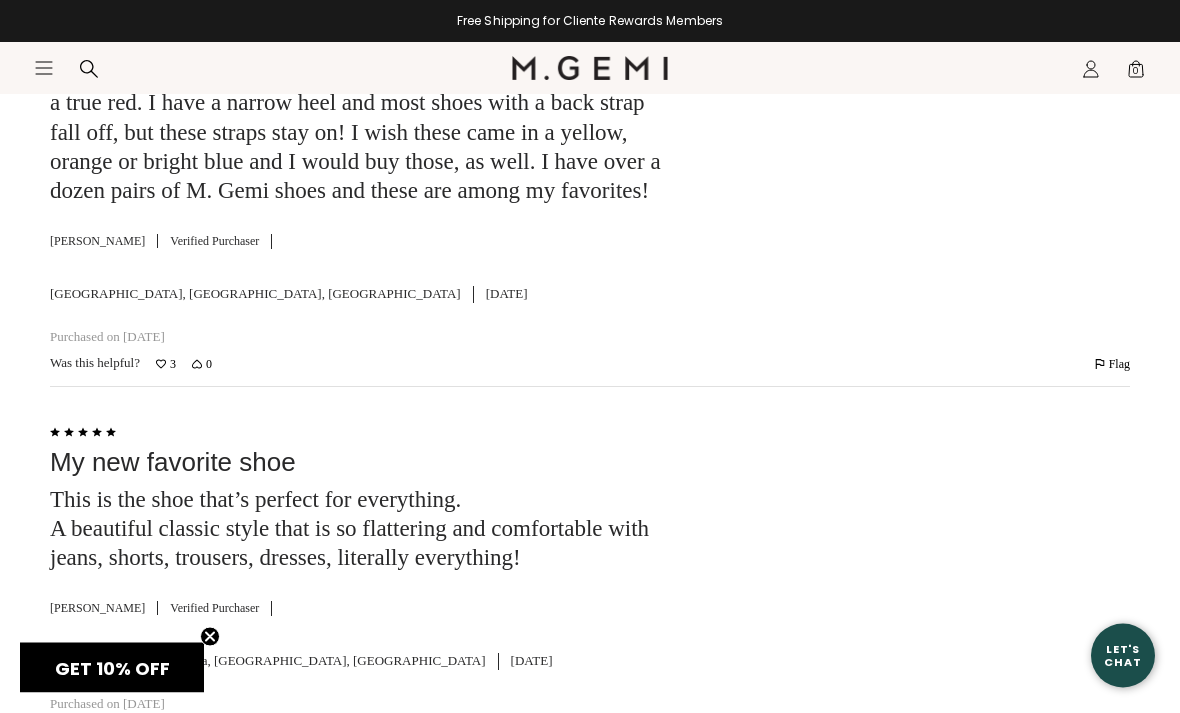 click on "Rated 5 out of 5 Very soft and comfortable These shoes are not only gorgeous and well made, but are comfortable right out of the box. The leather is soft and the color is a true red. I have a narrow heel and most shoes with a back strap fall off, but these straps stay on! I wish these came in a yellow, orange or bright blue and I would buy those, as well. I have over a dozen pairs of M. Gemi shoes and these are among my favorites!   [PERSON_NAME] Verified Purchaser Location [GEOGRAPHIC_DATA], [GEOGRAPHIC_DATA], [GEOGRAPHIC_DATA] [DATE] Purchased on [DATE]" at bounding box center [363, 159] 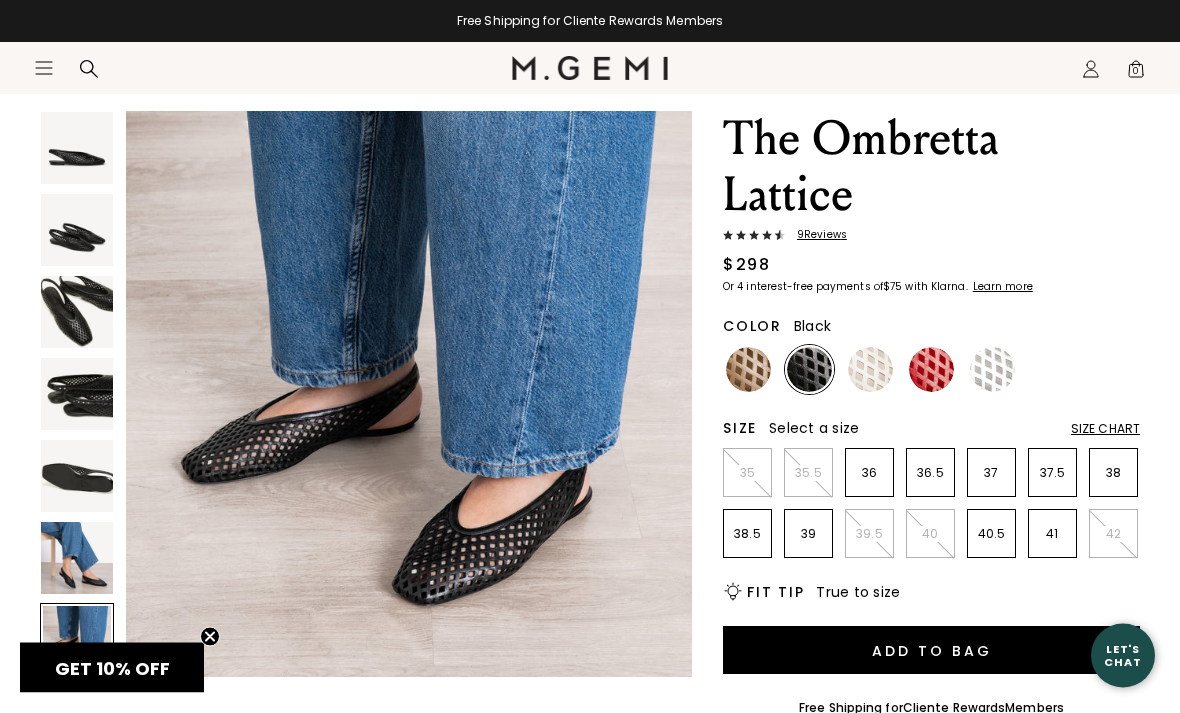scroll, scrollTop: 103, scrollLeft: 0, axis: vertical 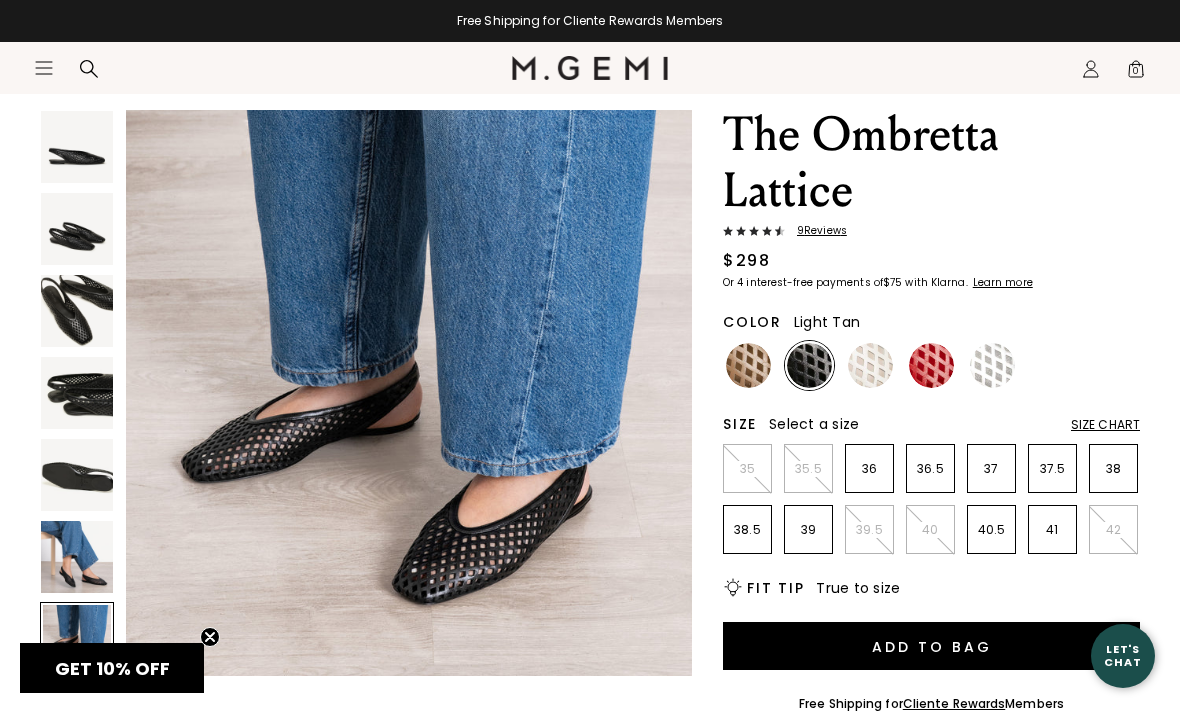 click at bounding box center [748, 365] 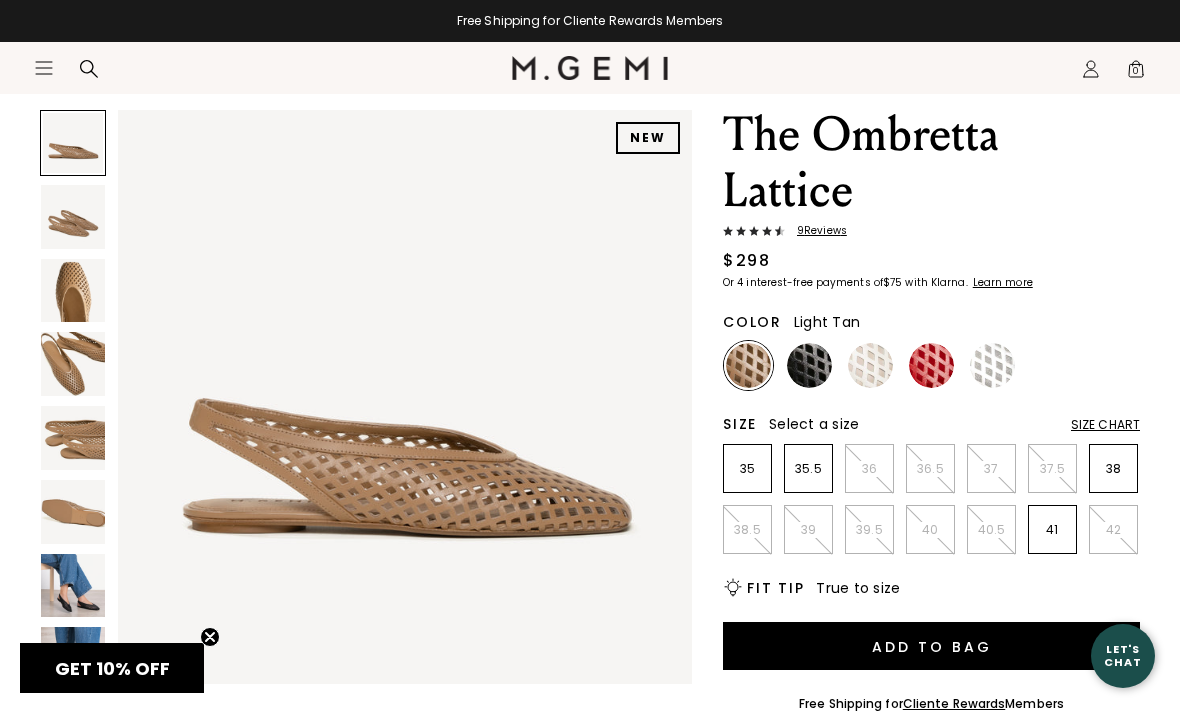 scroll, scrollTop: 0, scrollLeft: 0, axis: both 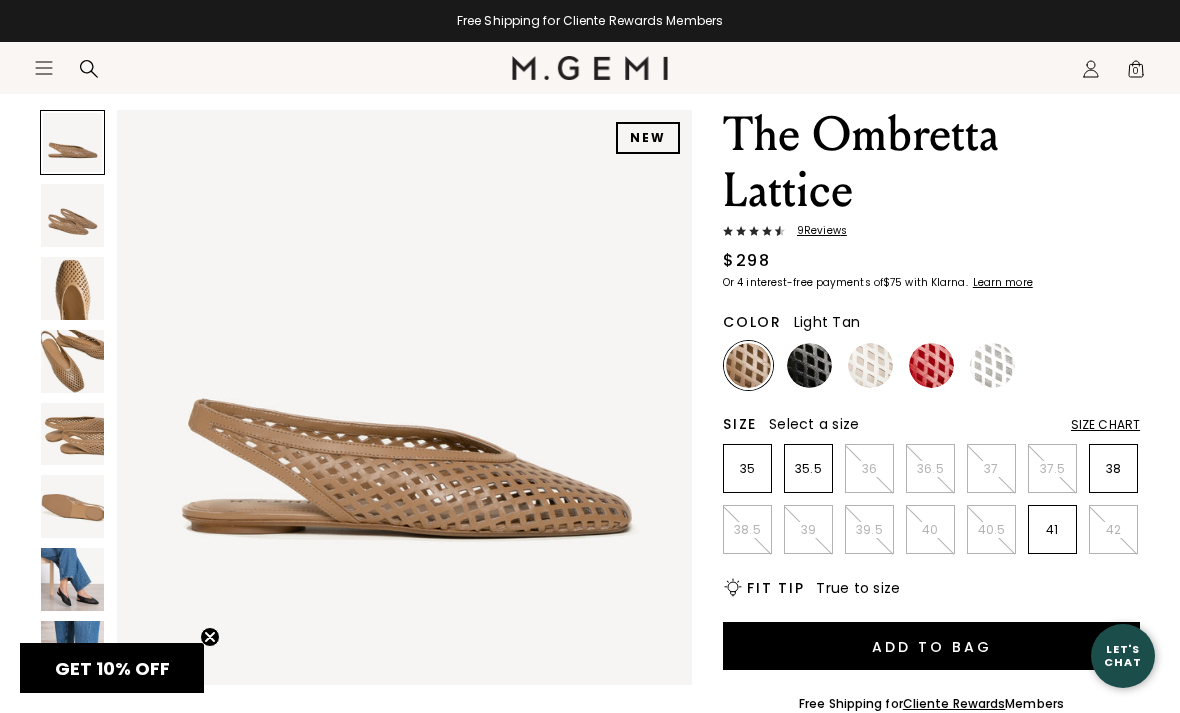 click at bounding box center [72, 506] 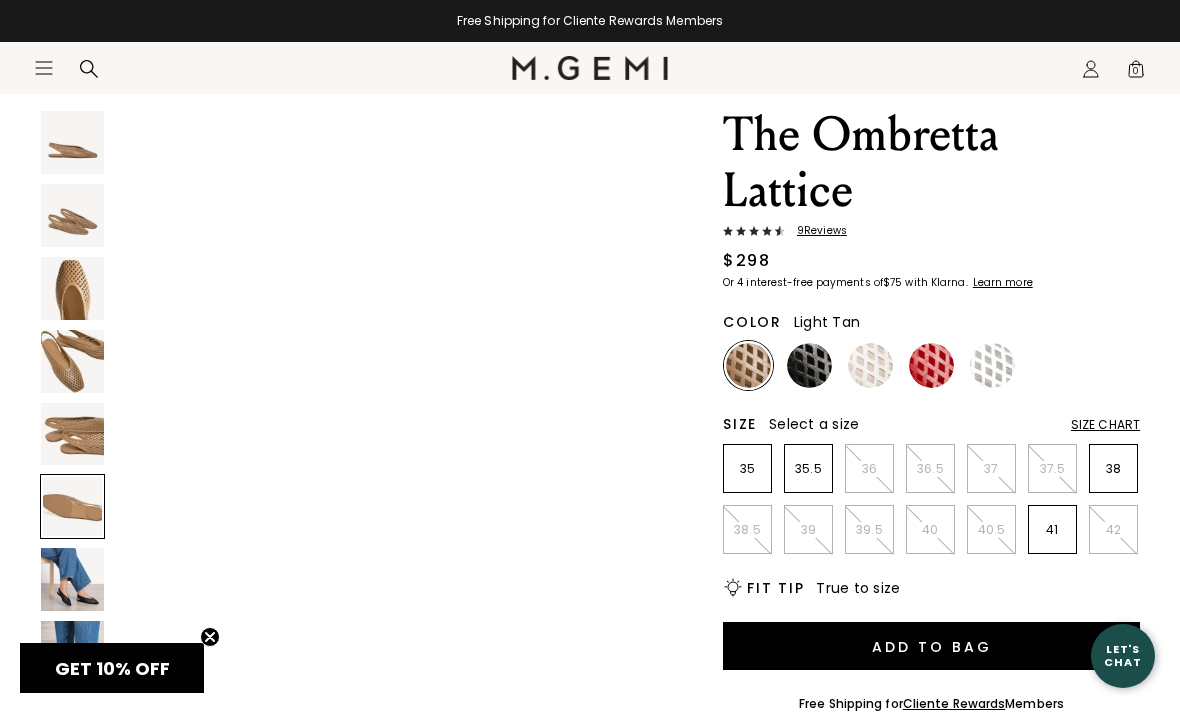 scroll, scrollTop: 2976, scrollLeft: 0, axis: vertical 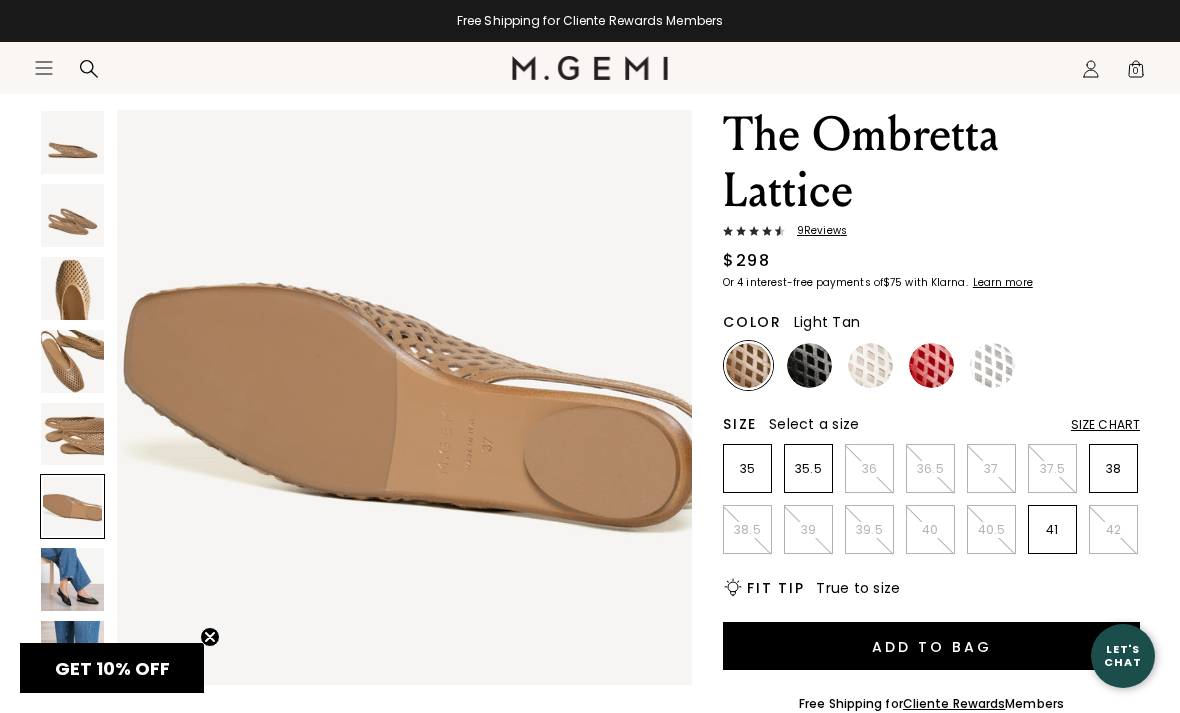 click at bounding box center [72, 434] 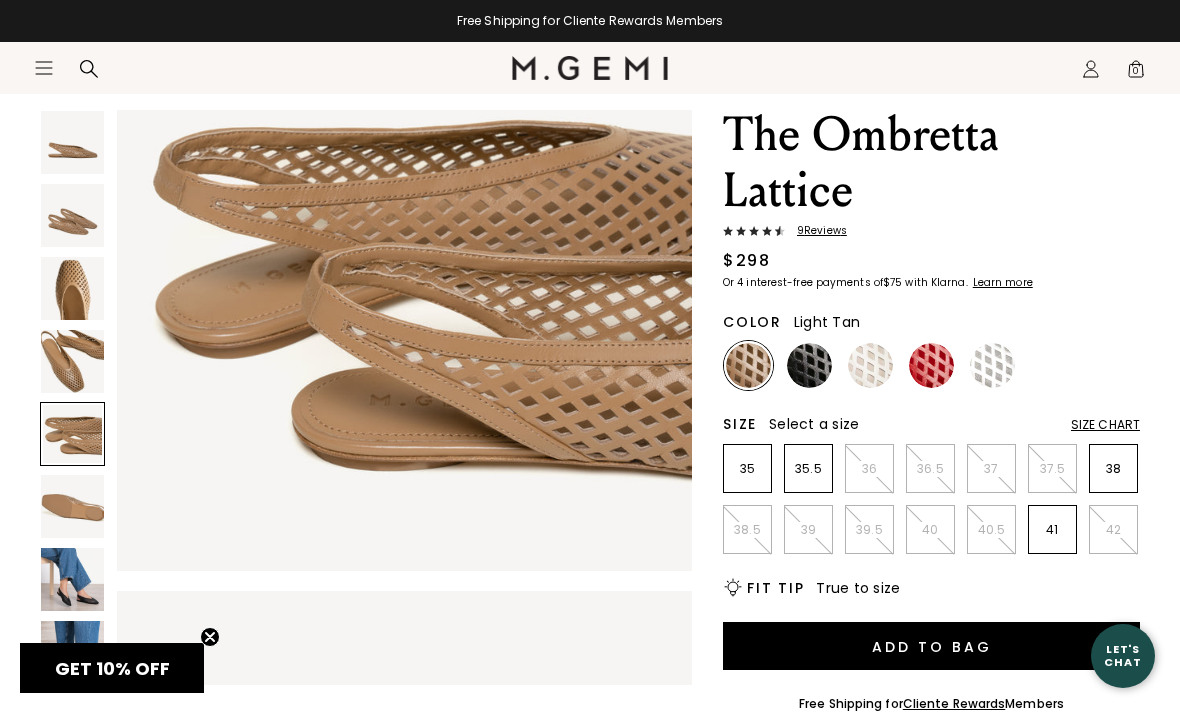 scroll, scrollTop: 2381, scrollLeft: 0, axis: vertical 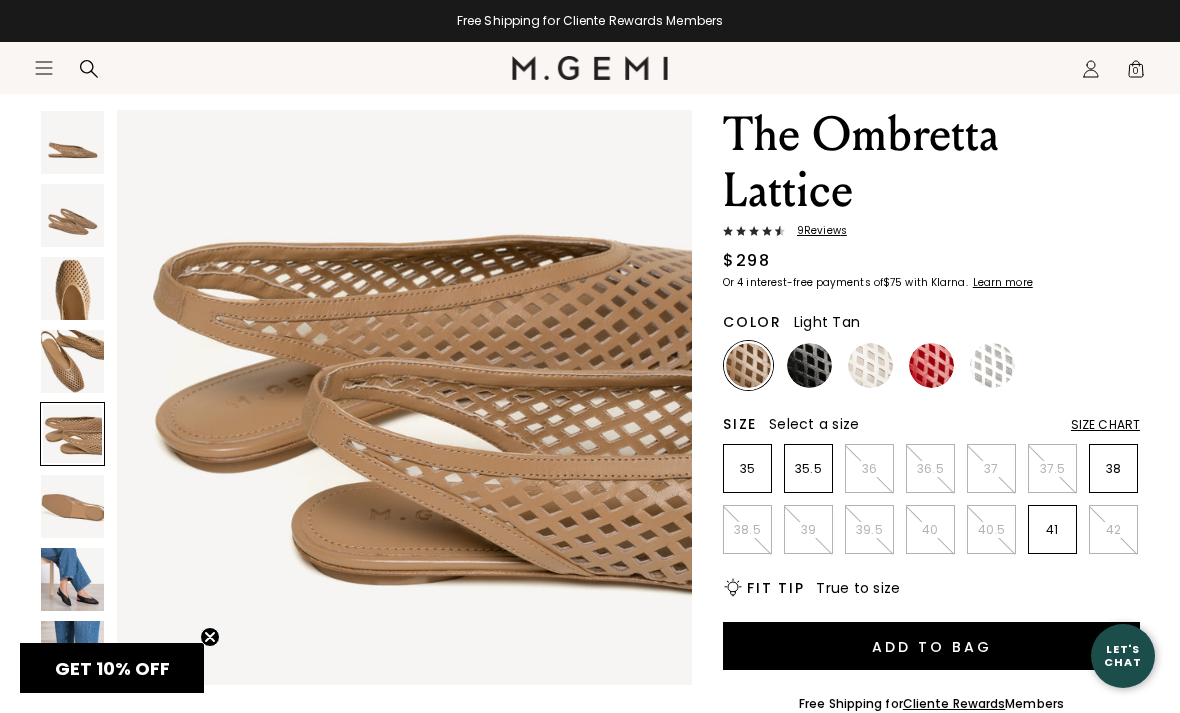 click at bounding box center [72, 288] 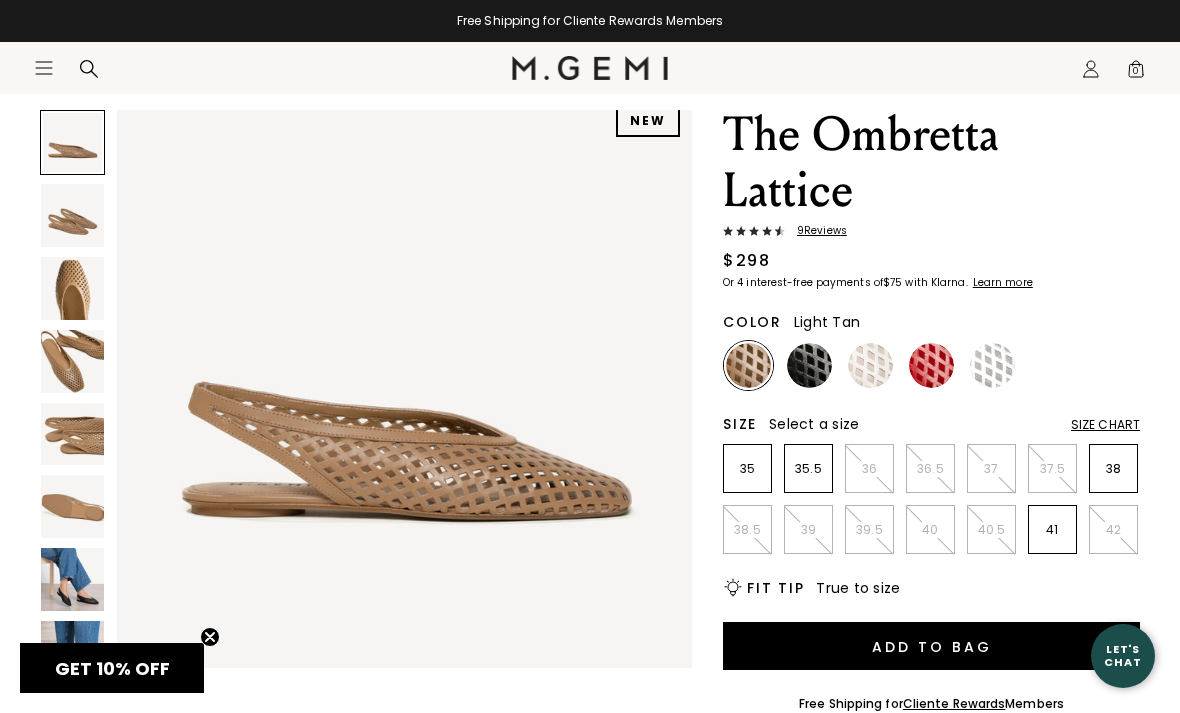 scroll, scrollTop: 16, scrollLeft: 0, axis: vertical 